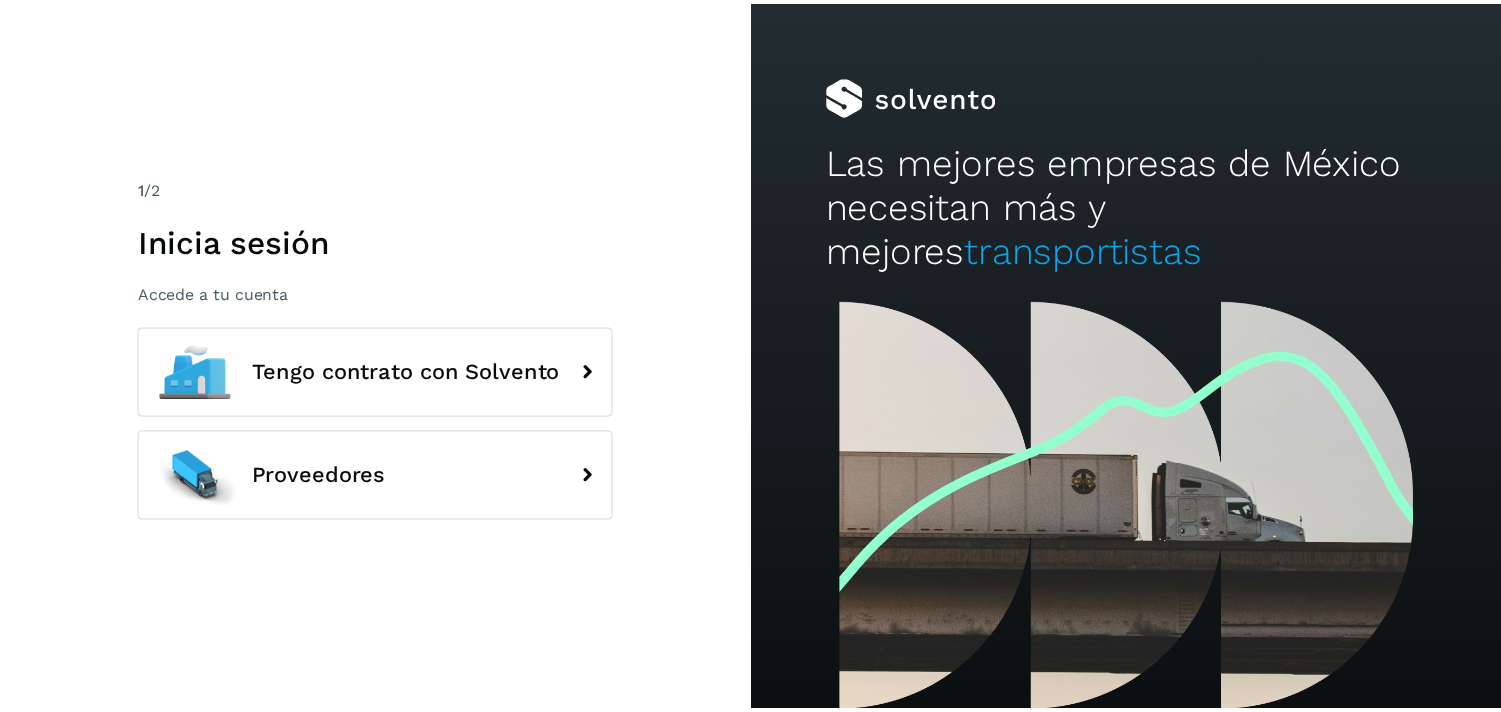 scroll, scrollTop: 0, scrollLeft: 0, axis: both 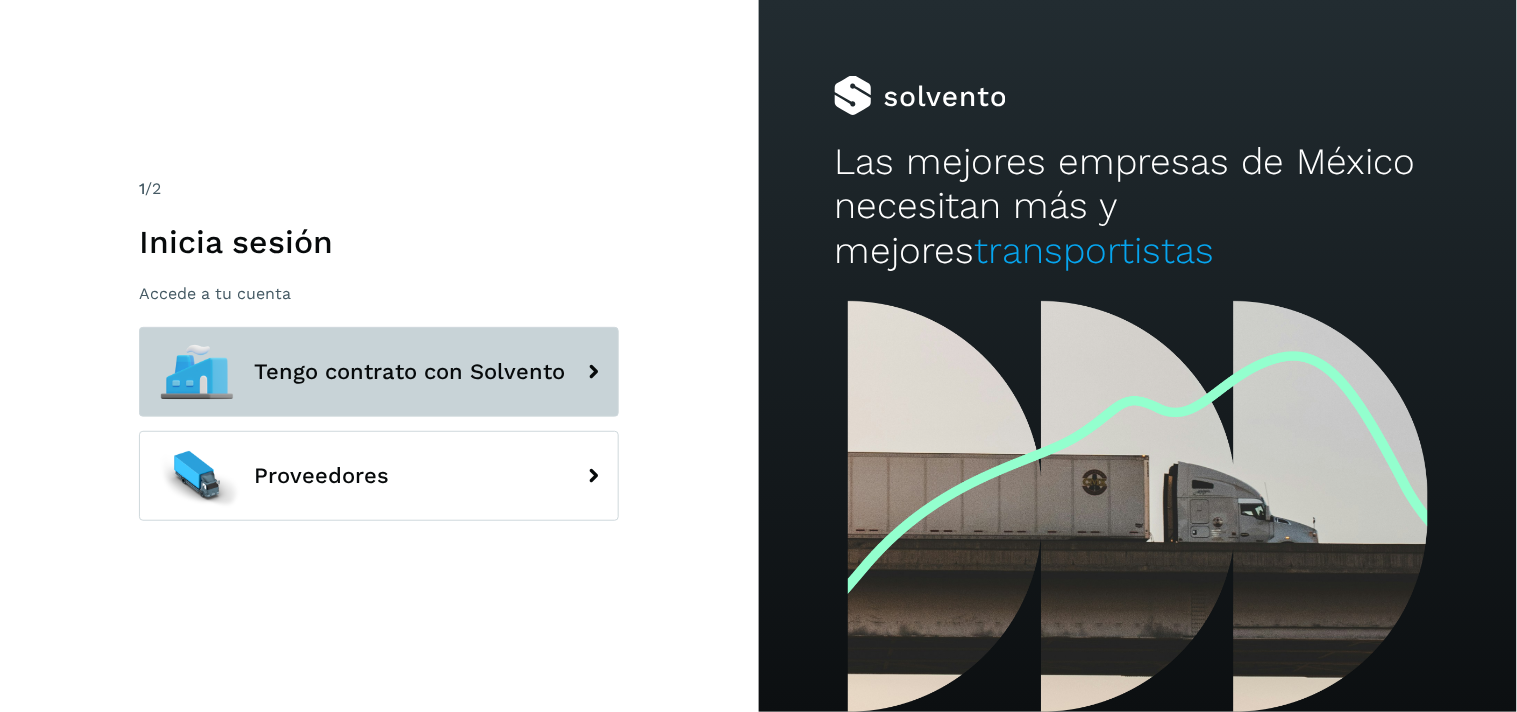 click on "Tengo contrato con Solvento" 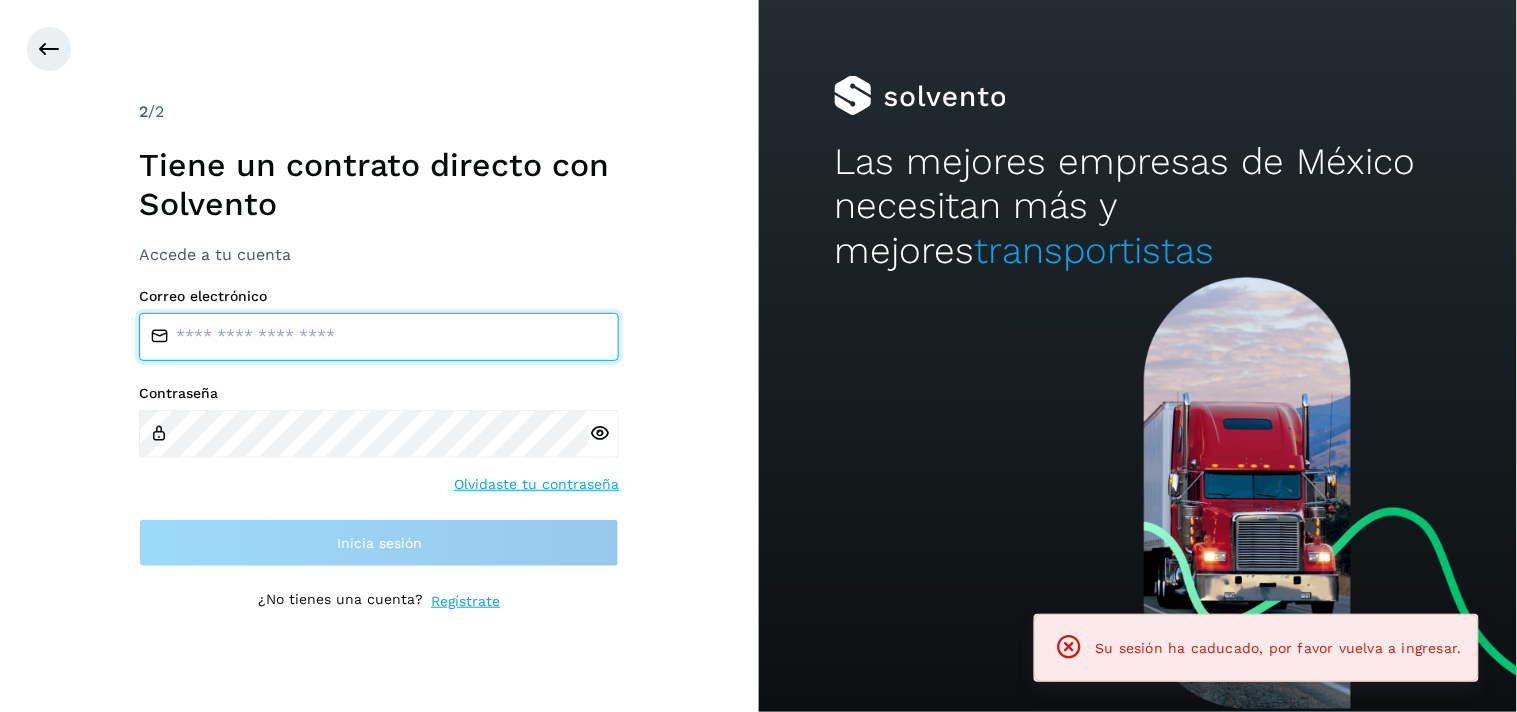 type on "**********" 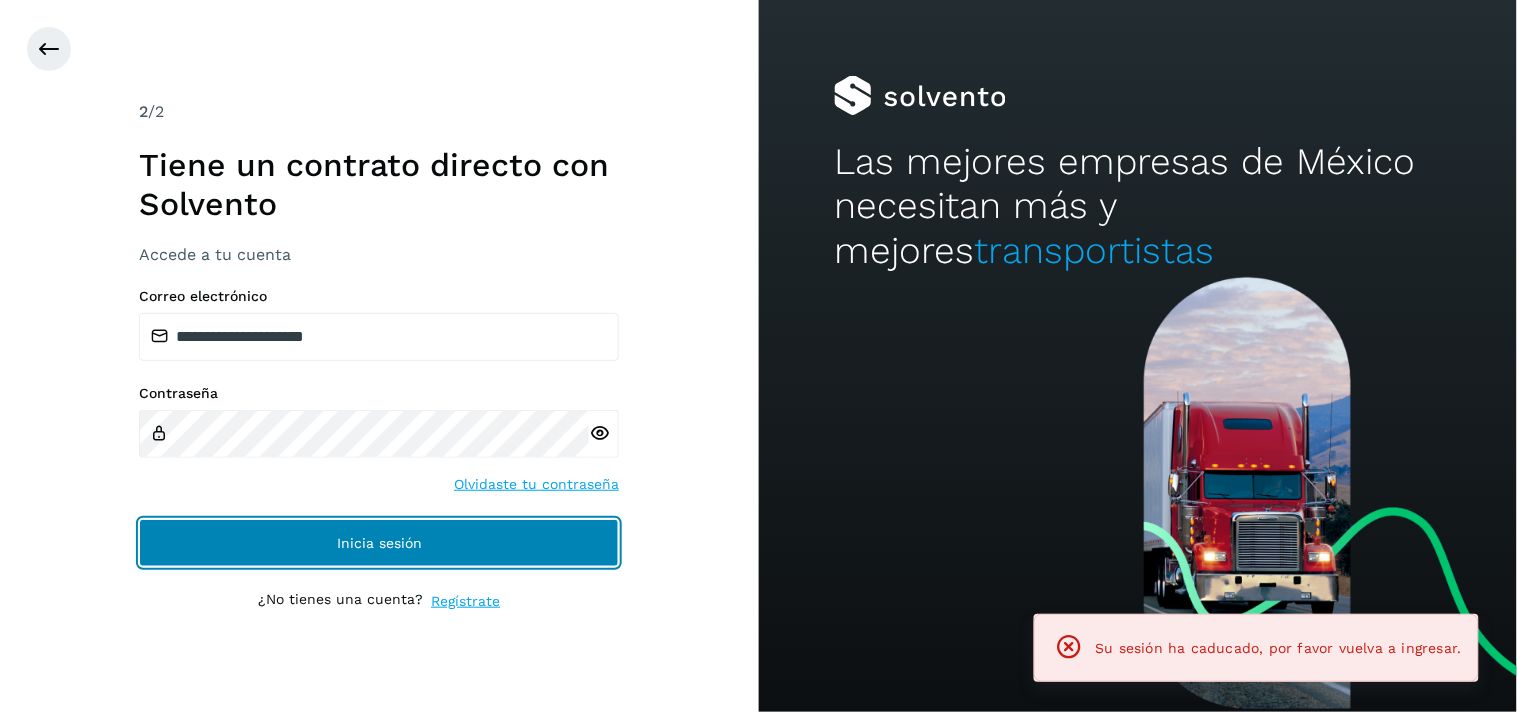 click on "Inicia sesión" 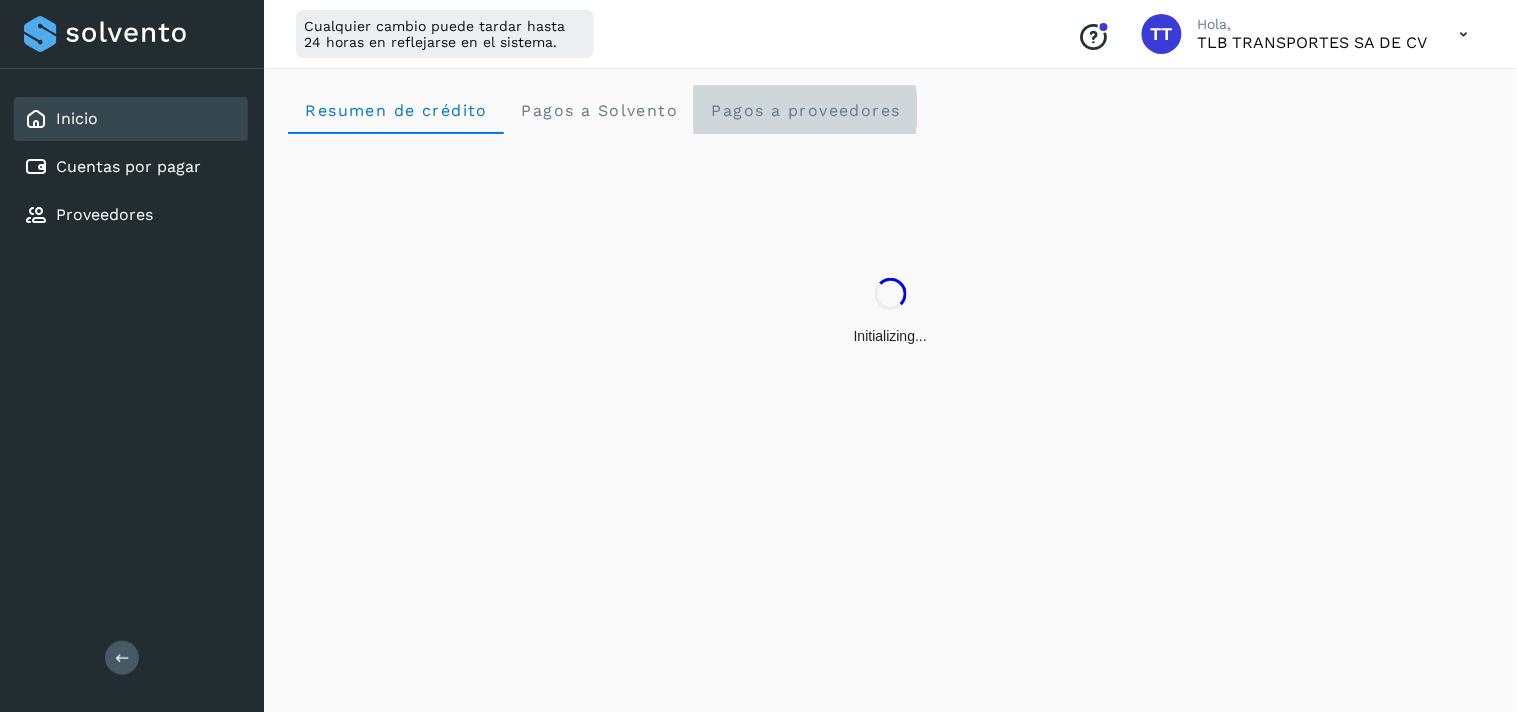 click on "Pagos a proveedores" 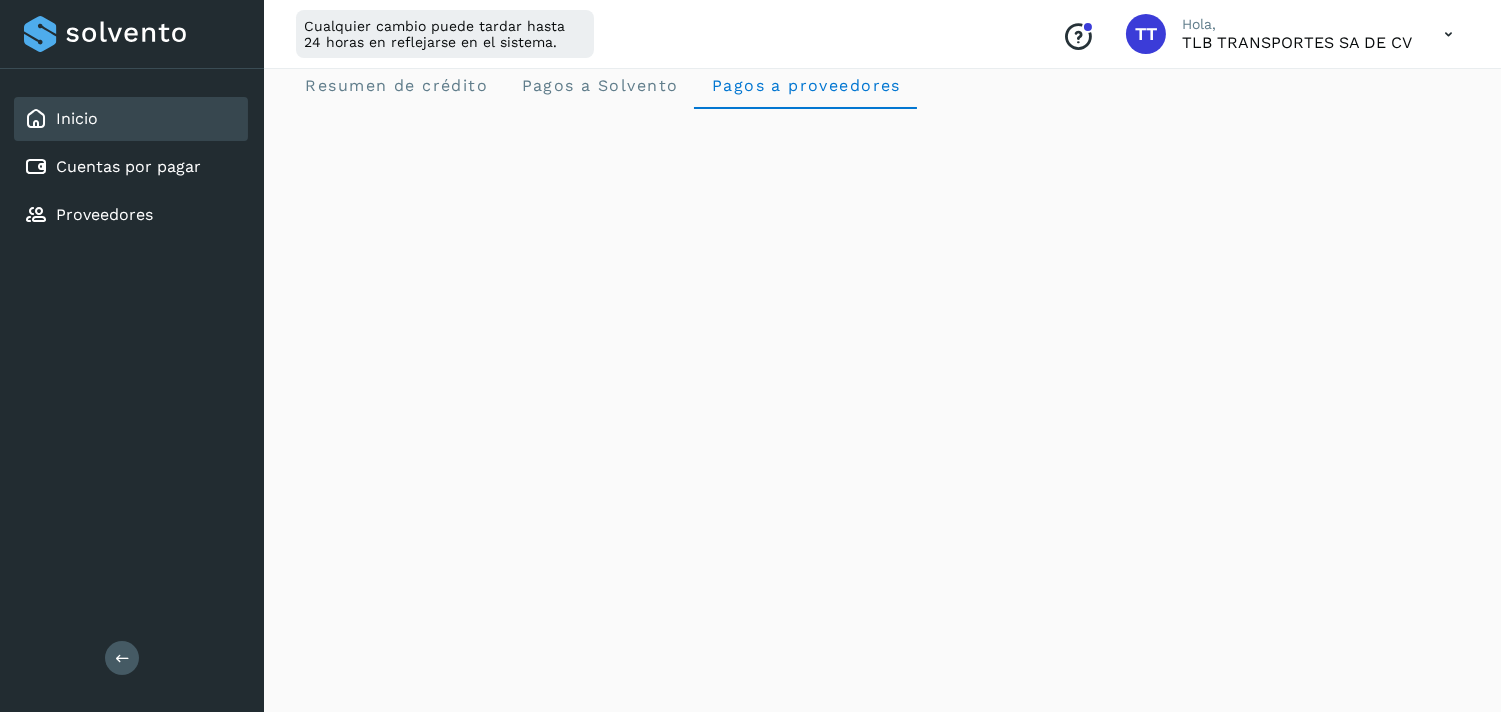 scroll, scrollTop: 0, scrollLeft: 0, axis: both 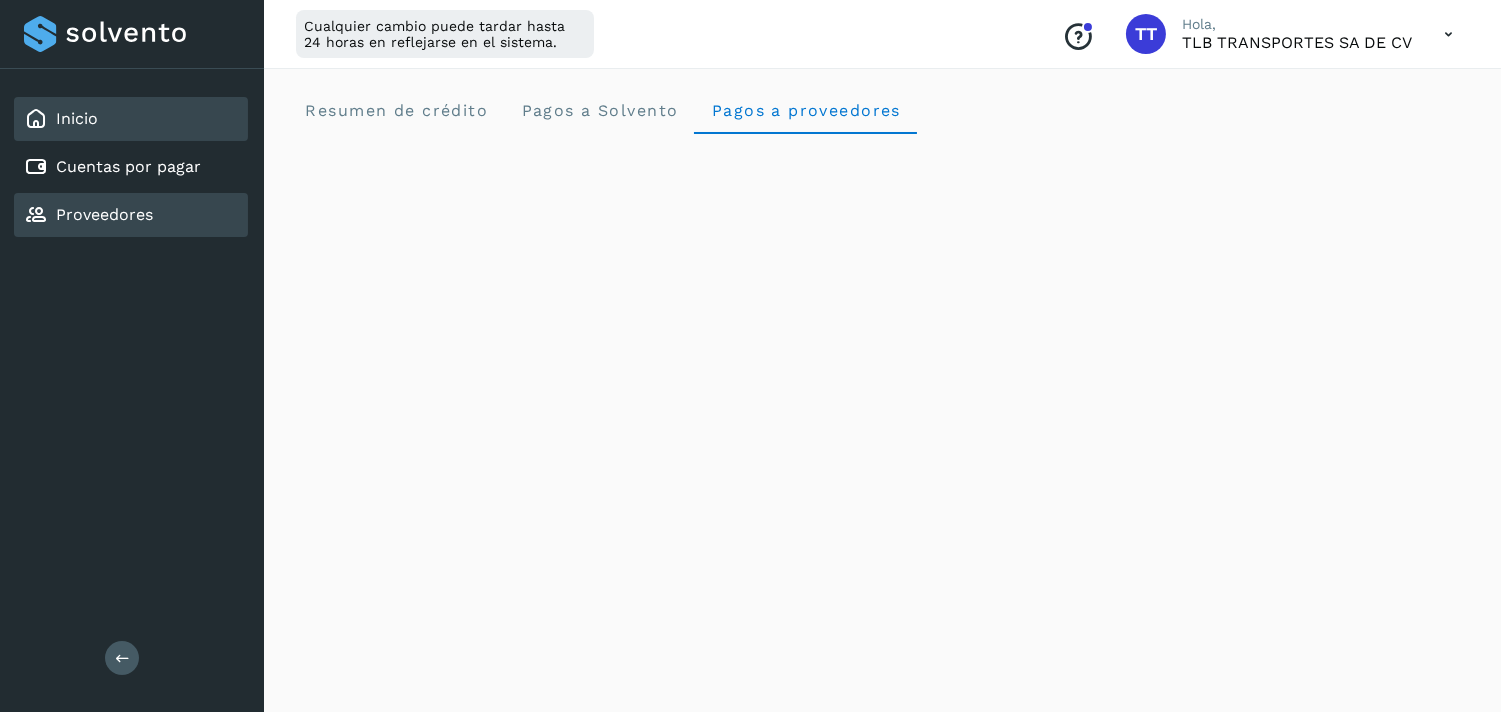click on "Proveedores" at bounding box center [104, 214] 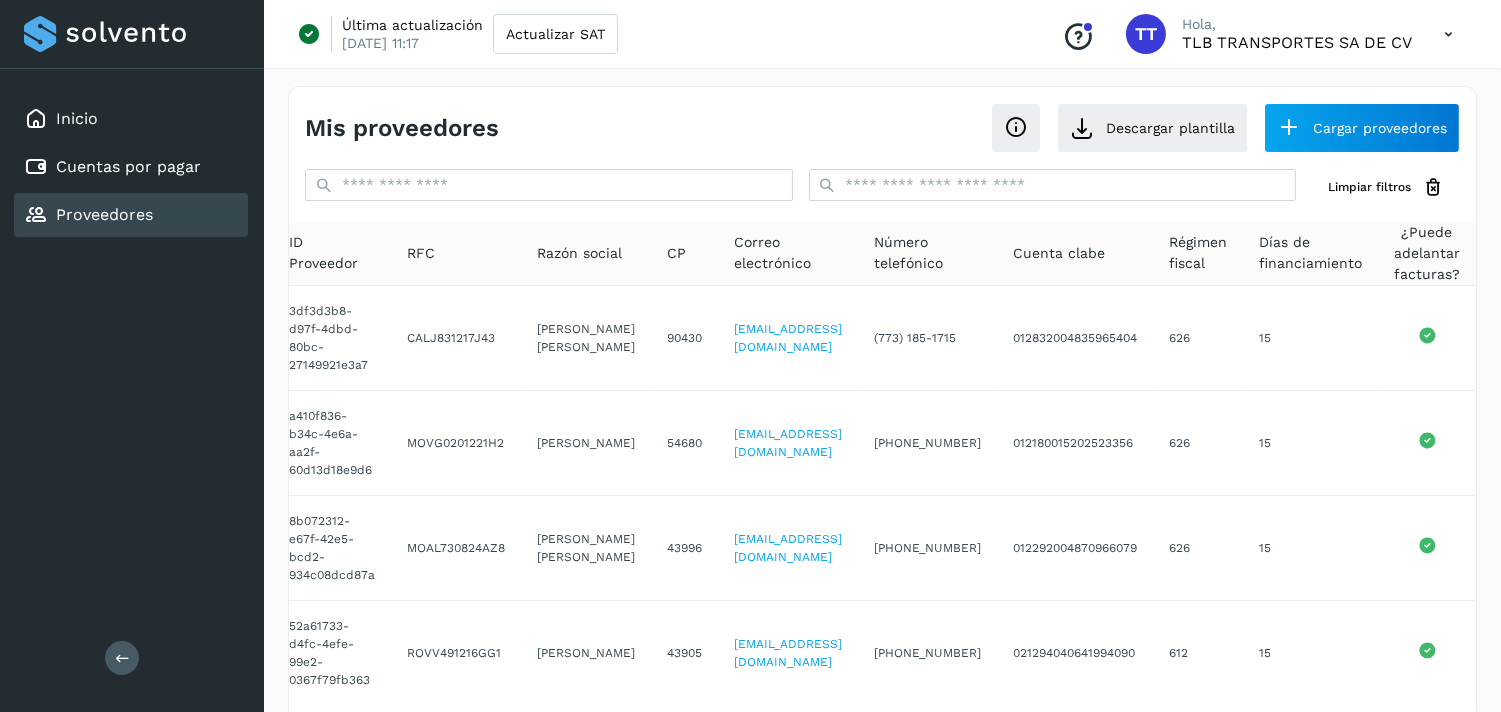 scroll, scrollTop: 0, scrollLeft: 0, axis: both 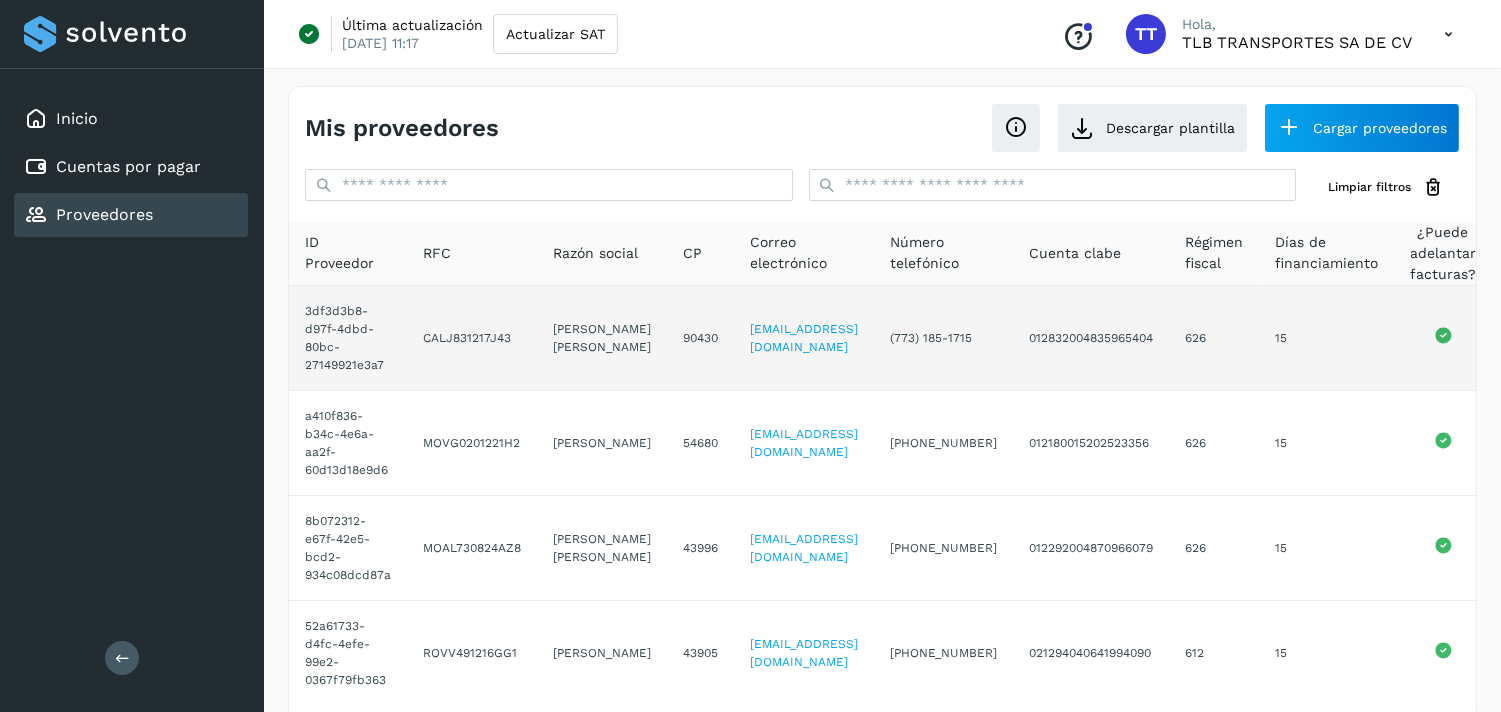 click on "CALJ831217J43" 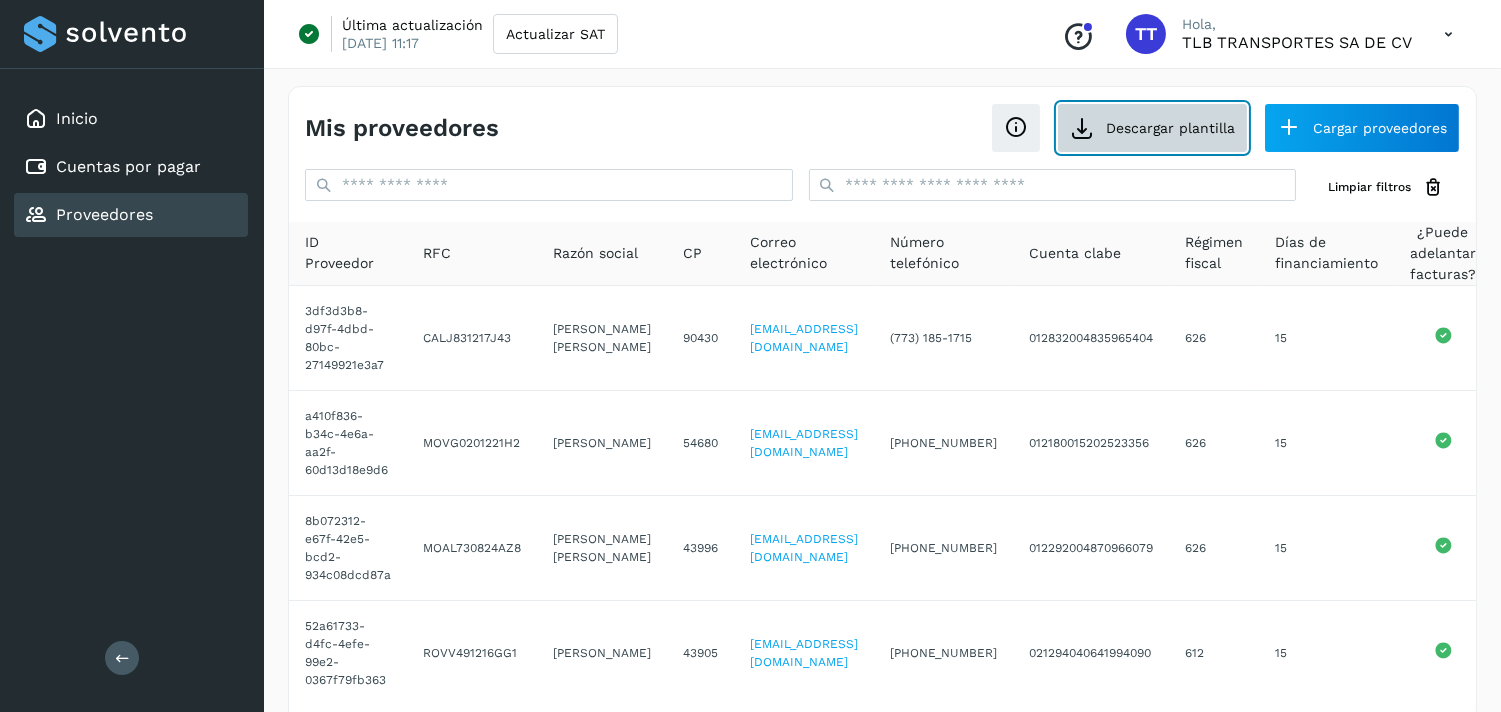 click on "Descargar plantilla" 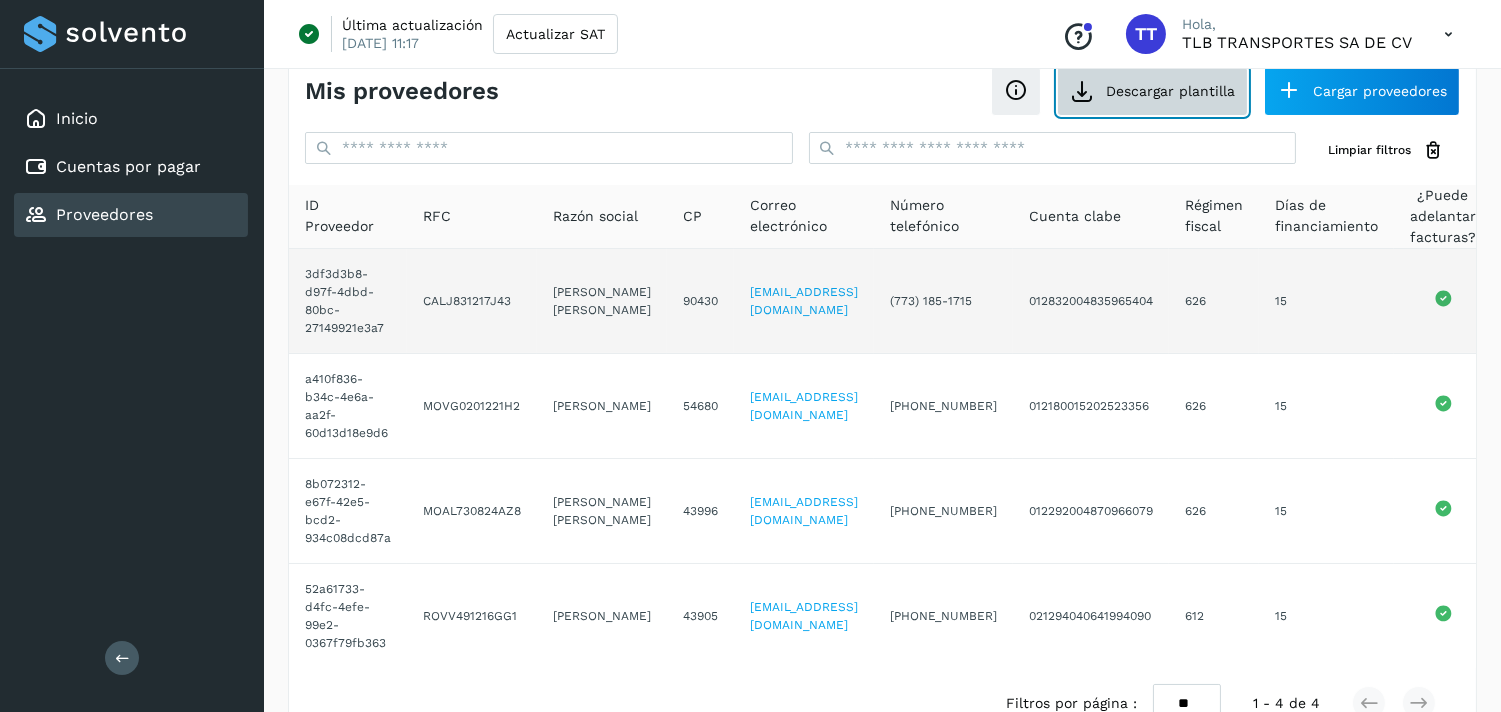 scroll, scrollTop: 0, scrollLeft: 0, axis: both 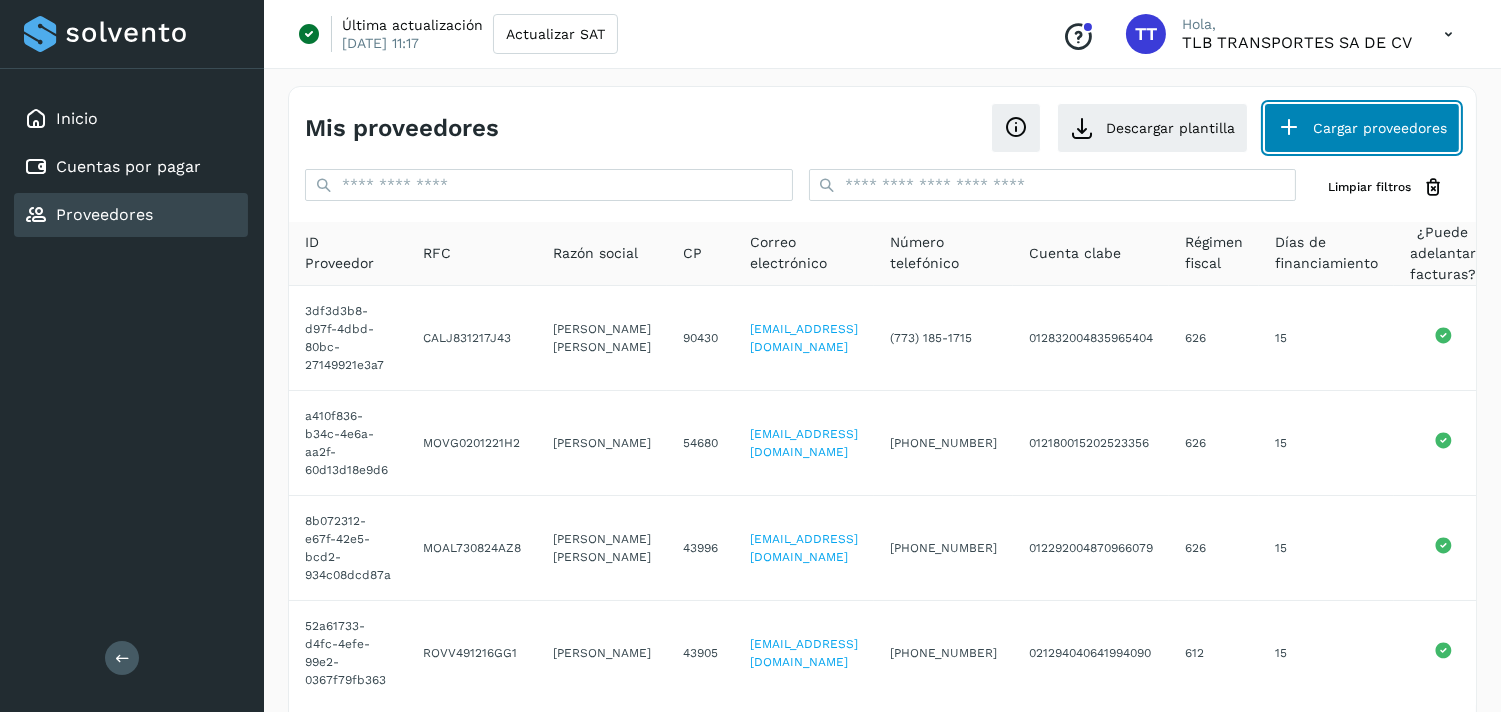click on "Cargar proveedores" at bounding box center [1362, 128] 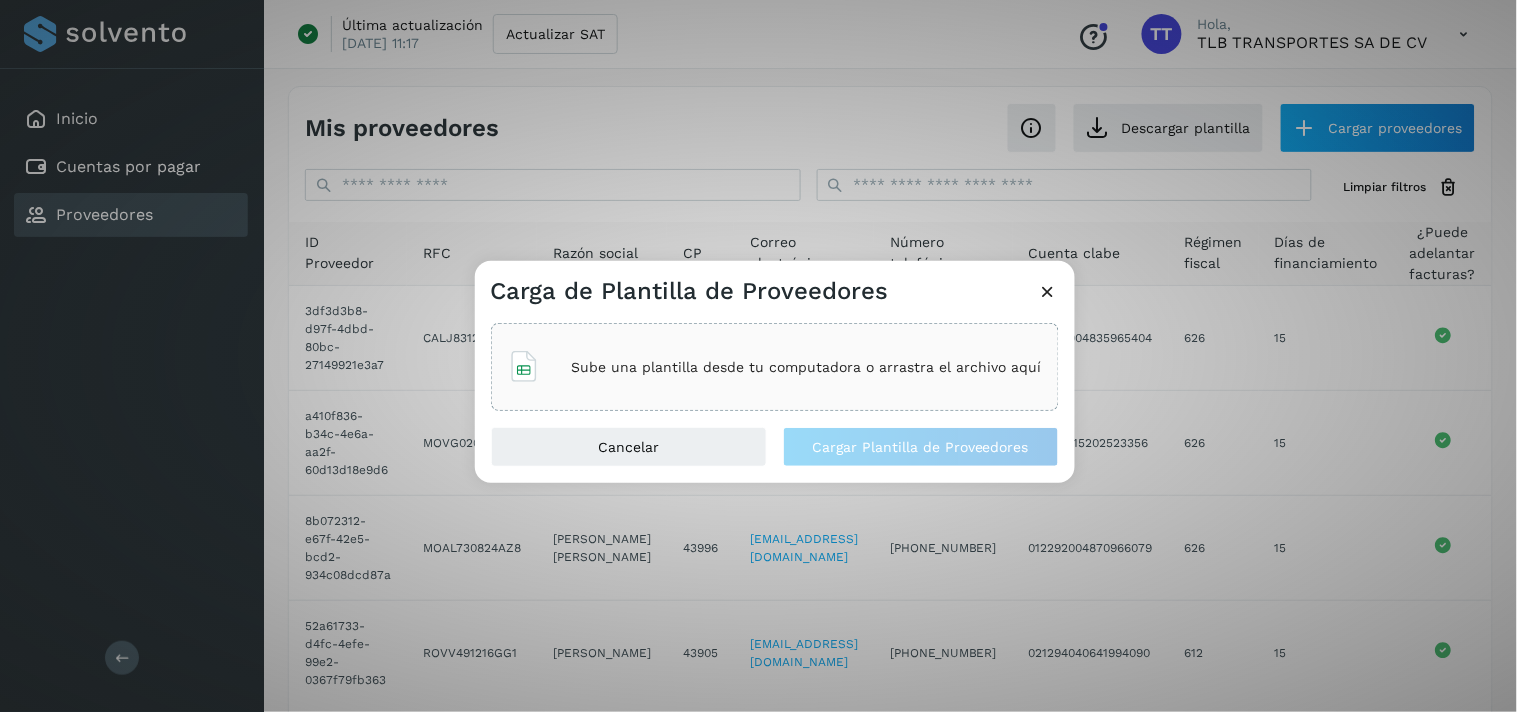 click on "Sube una plantilla desde tu computadora o arrastra el archivo aquí" 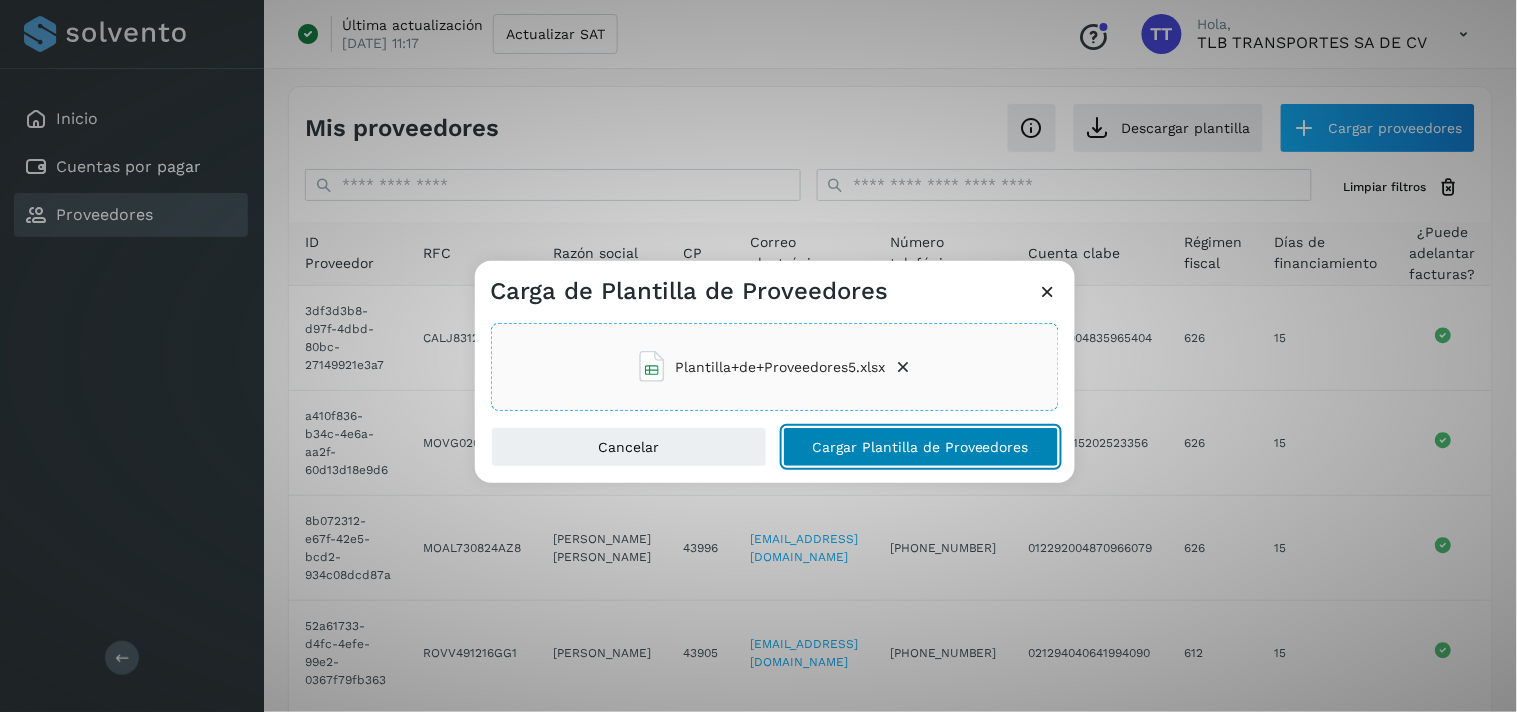 click on "Cargar Plantilla de Proveedores" 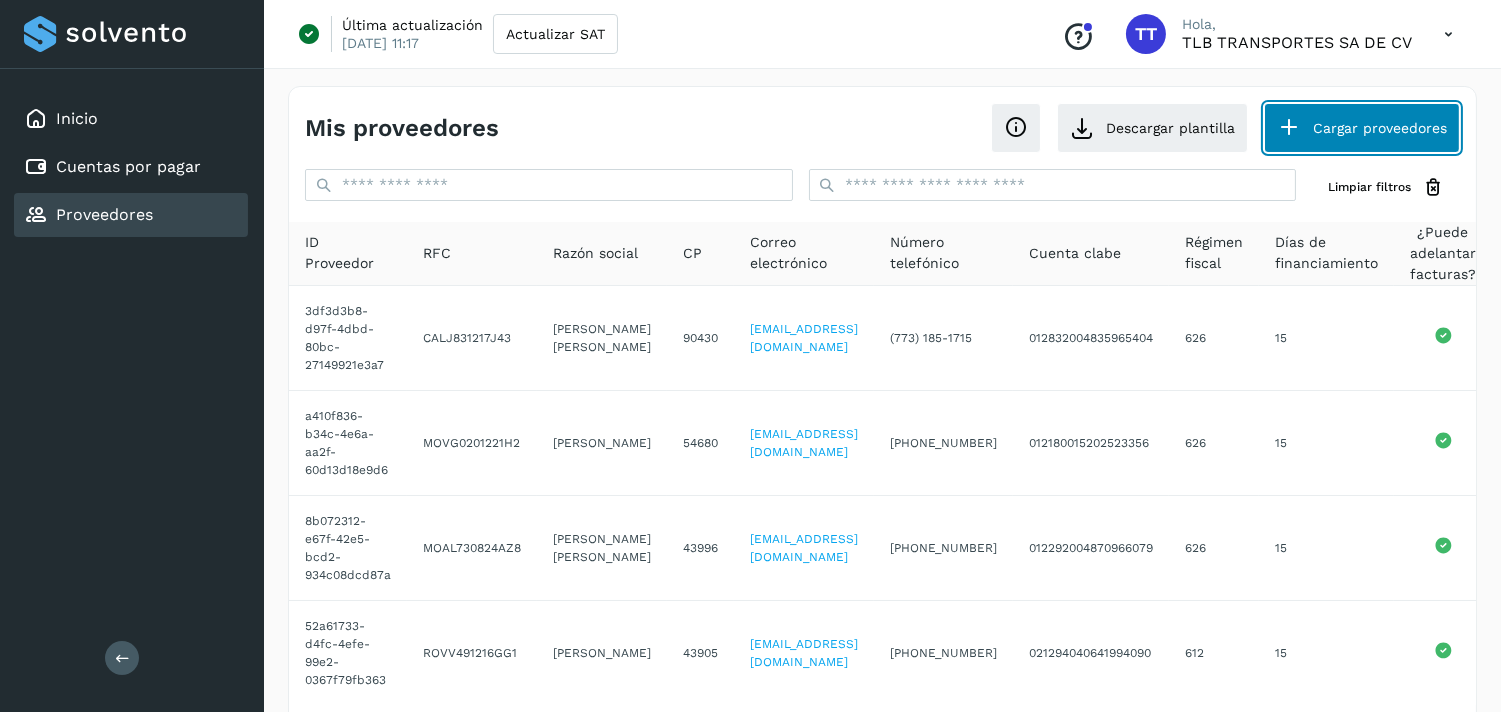 click on "Cargar proveedores" at bounding box center (1362, 128) 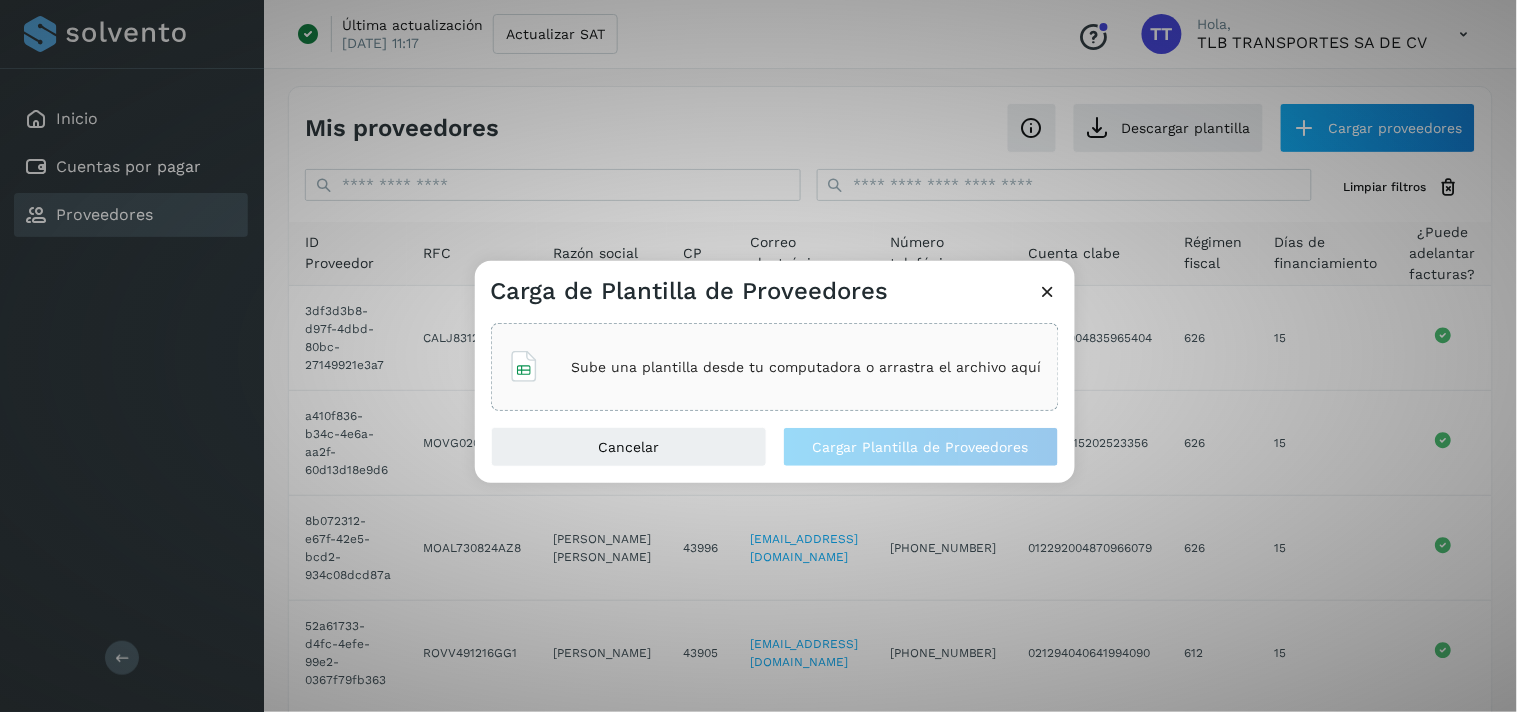 click on "Sube una plantilla desde tu computadora o arrastra el archivo aquí" 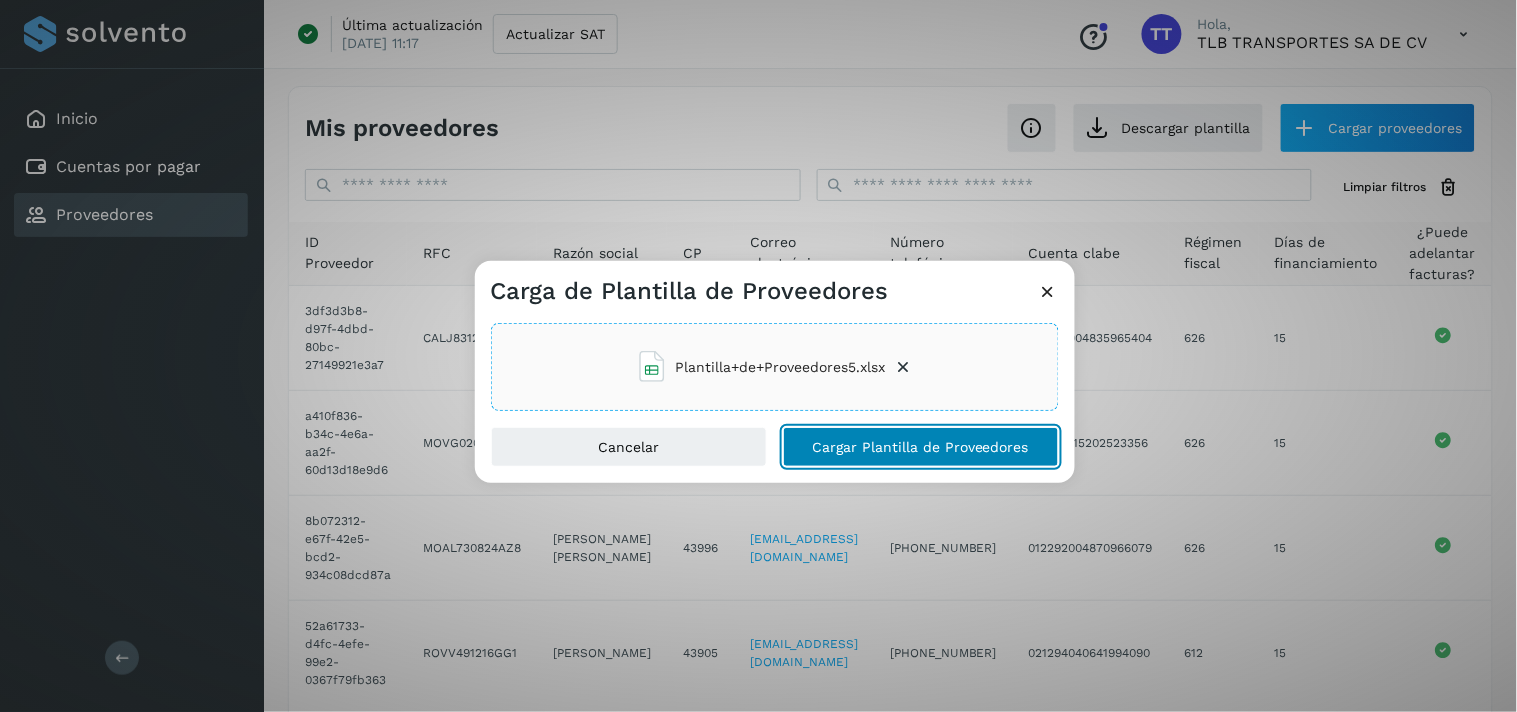 click on "Cargar Plantilla de Proveedores" 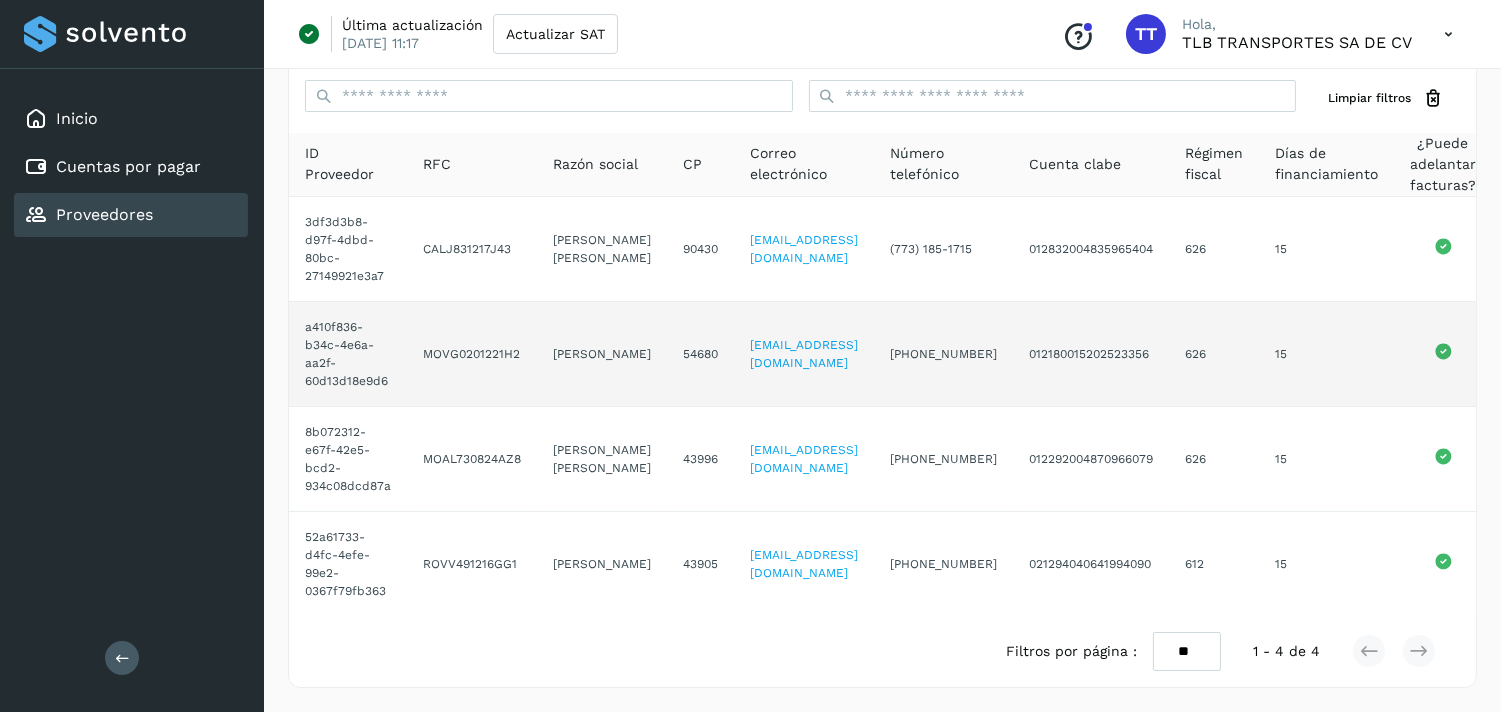 scroll, scrollTop: 0, scrollLeft: 0, axis: both 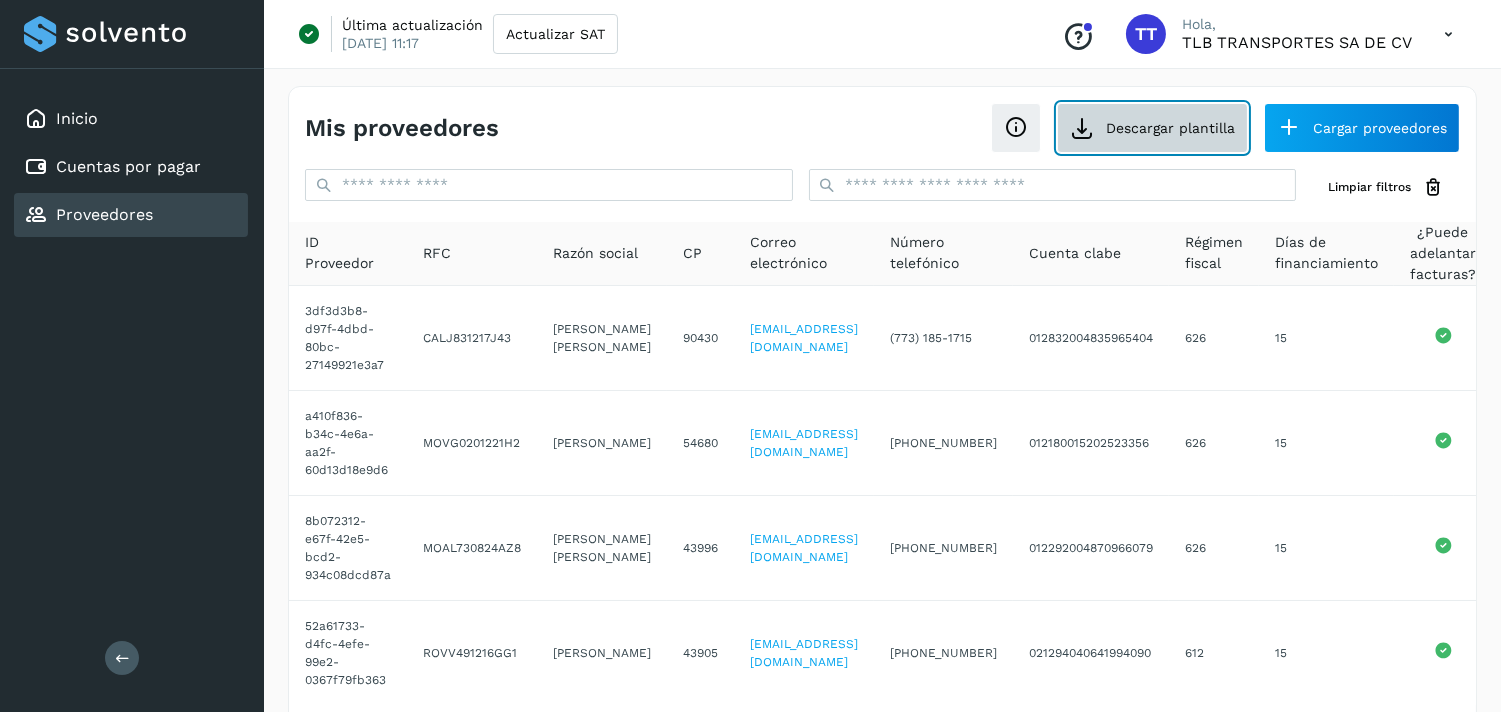 click on "Descargar plantilla" 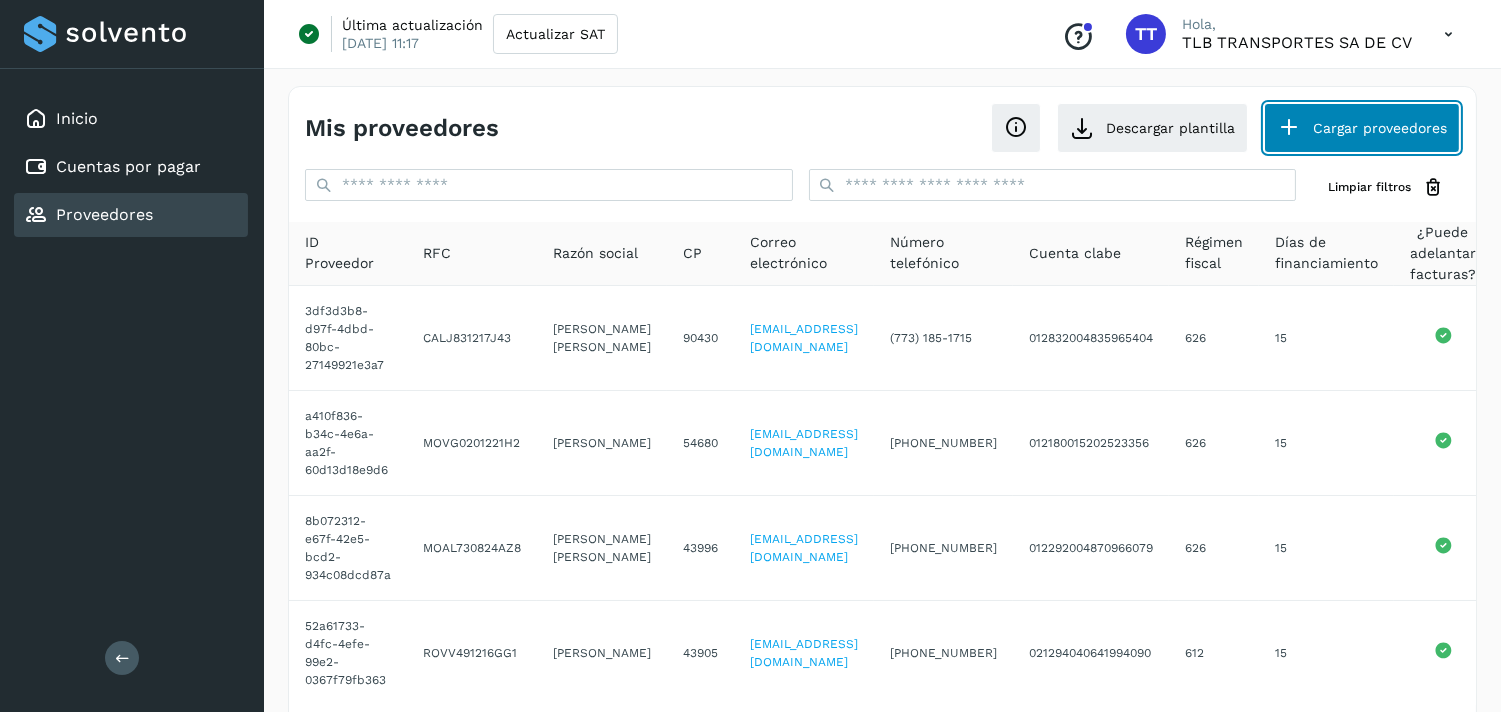 click on "Cargar proveedores" at bounding box center (1362, 128) 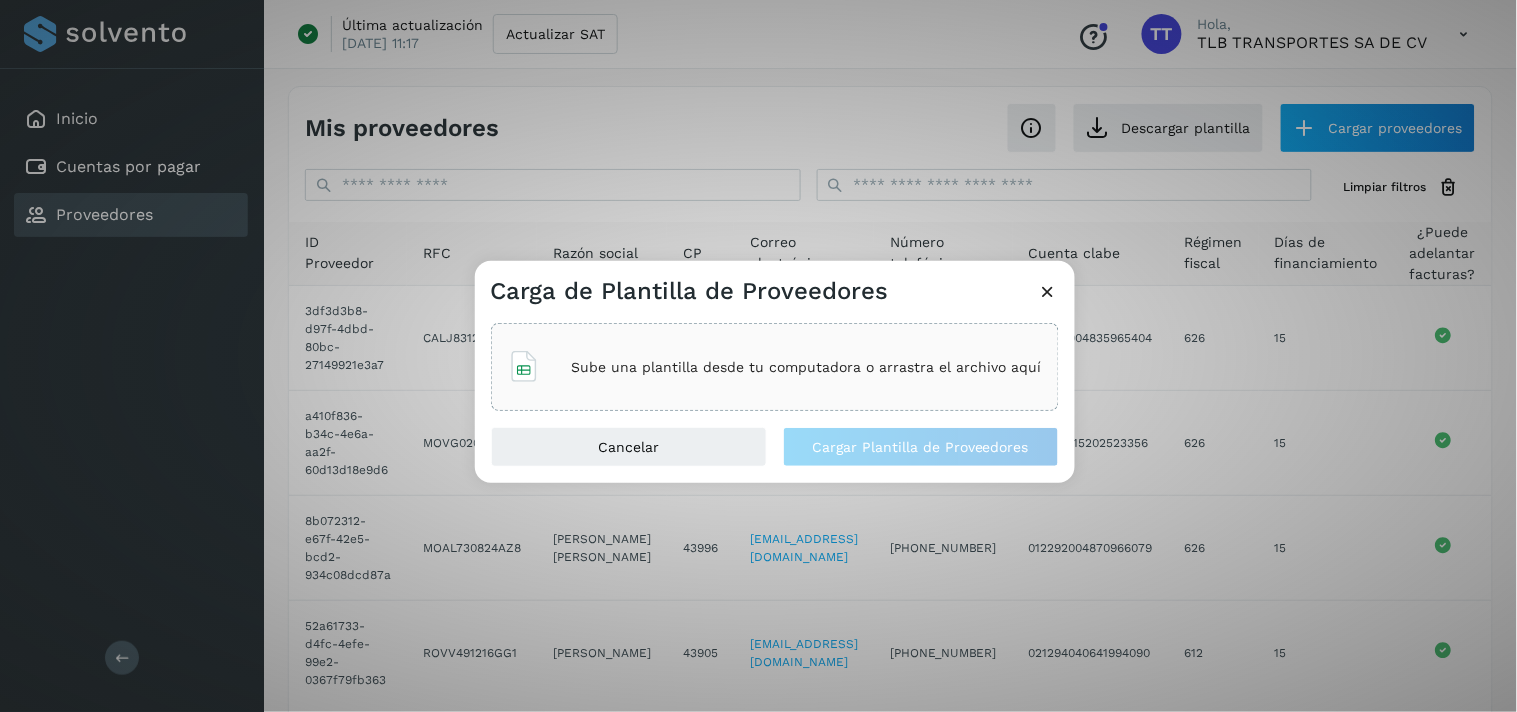 click on "Sube una plantilla desde tu computadora o arrastra el archivo aquí" 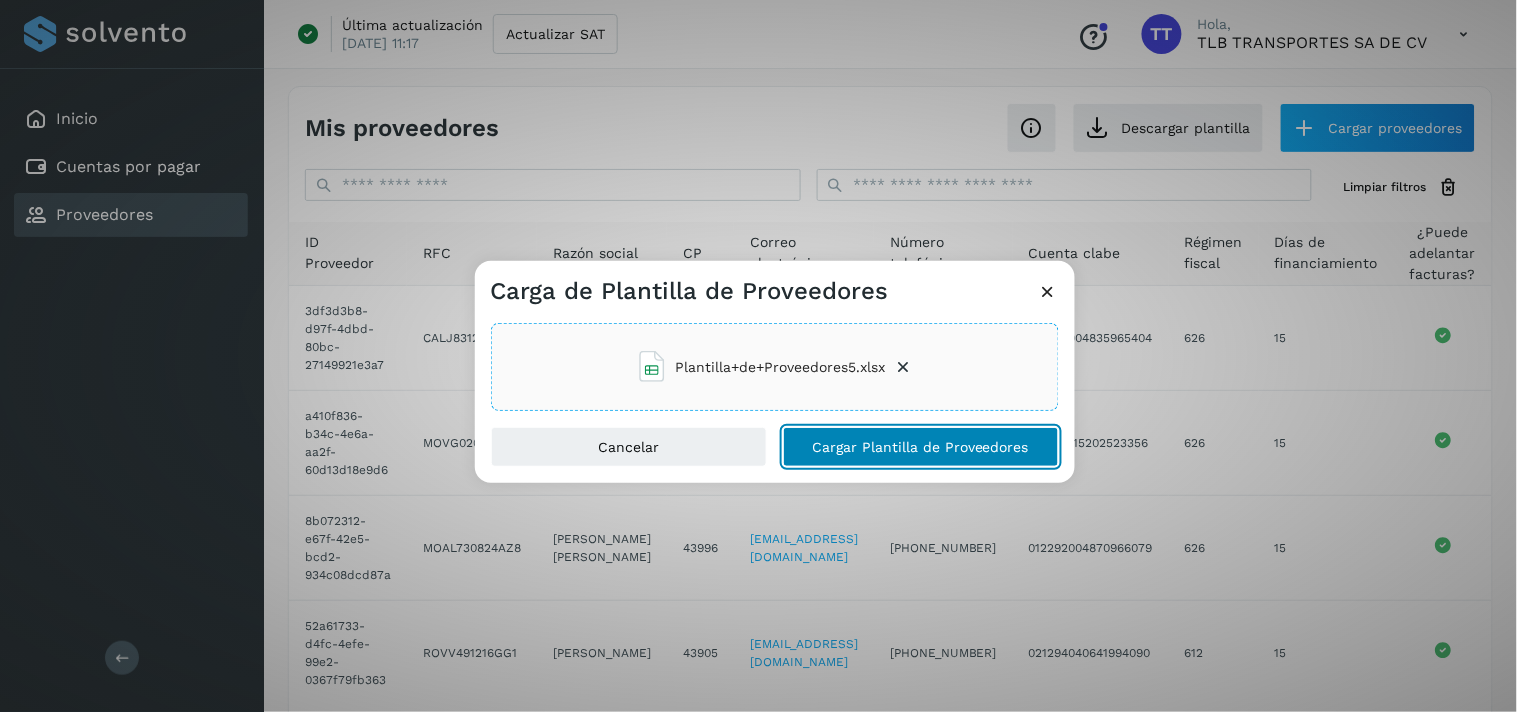 click on "Cargar Plantilla de Proveedores" 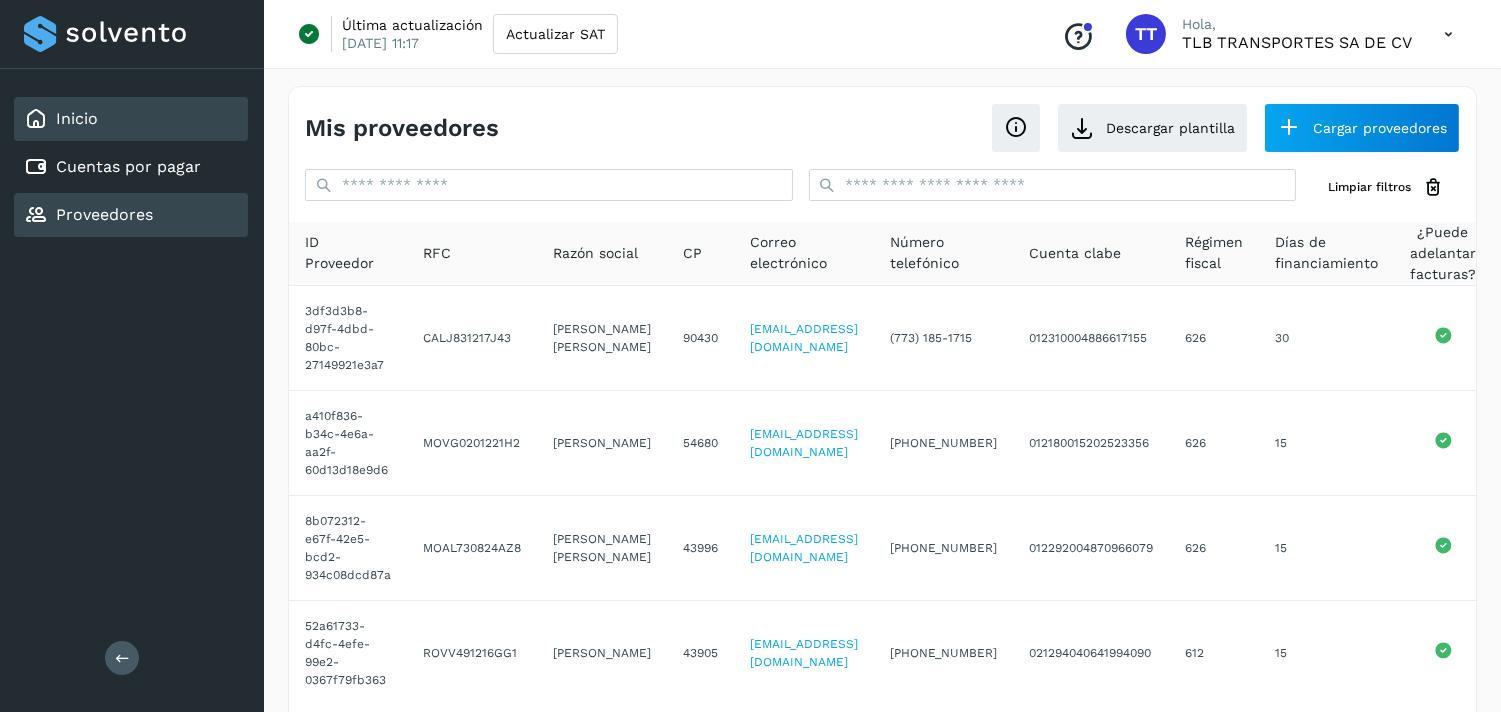 click on "Inicio" at bounding box center (77, 118) 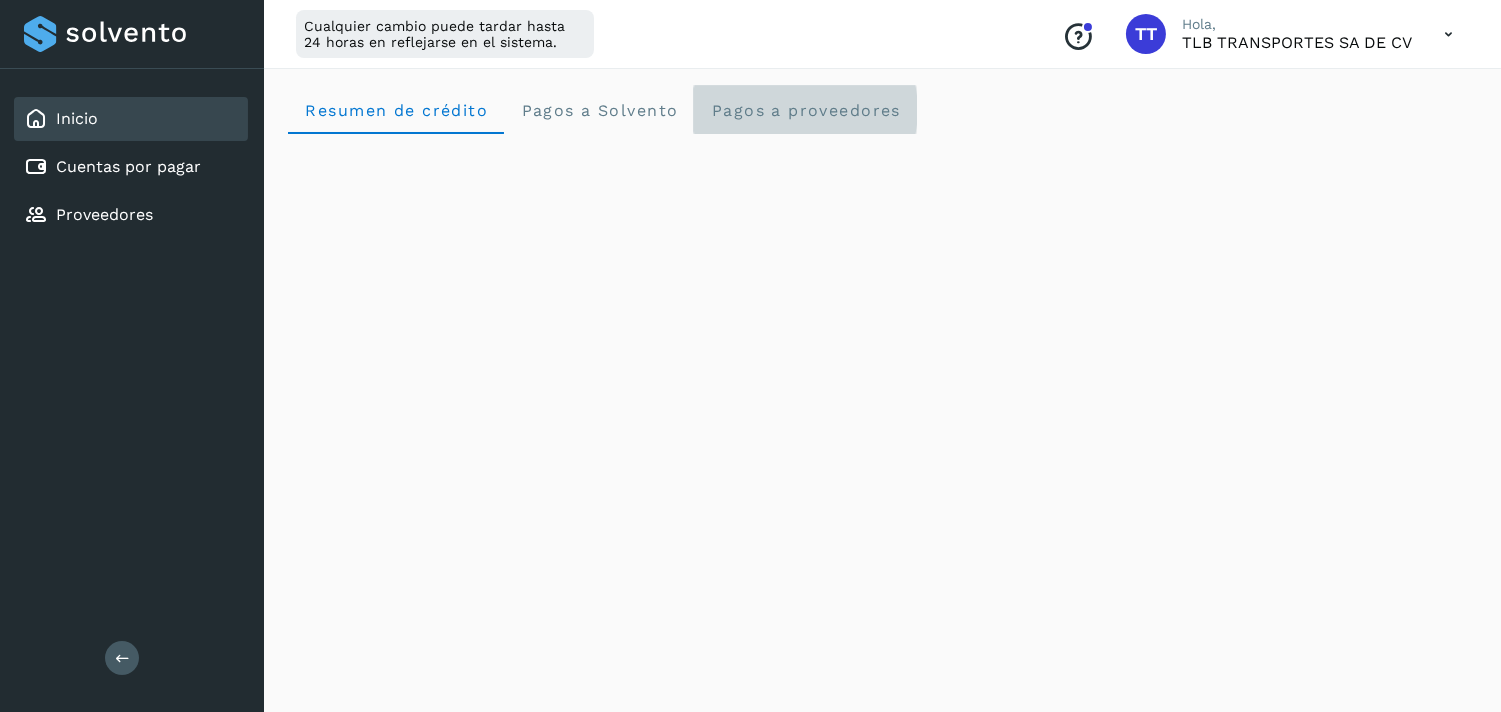 click on "Pagos a proveedores" 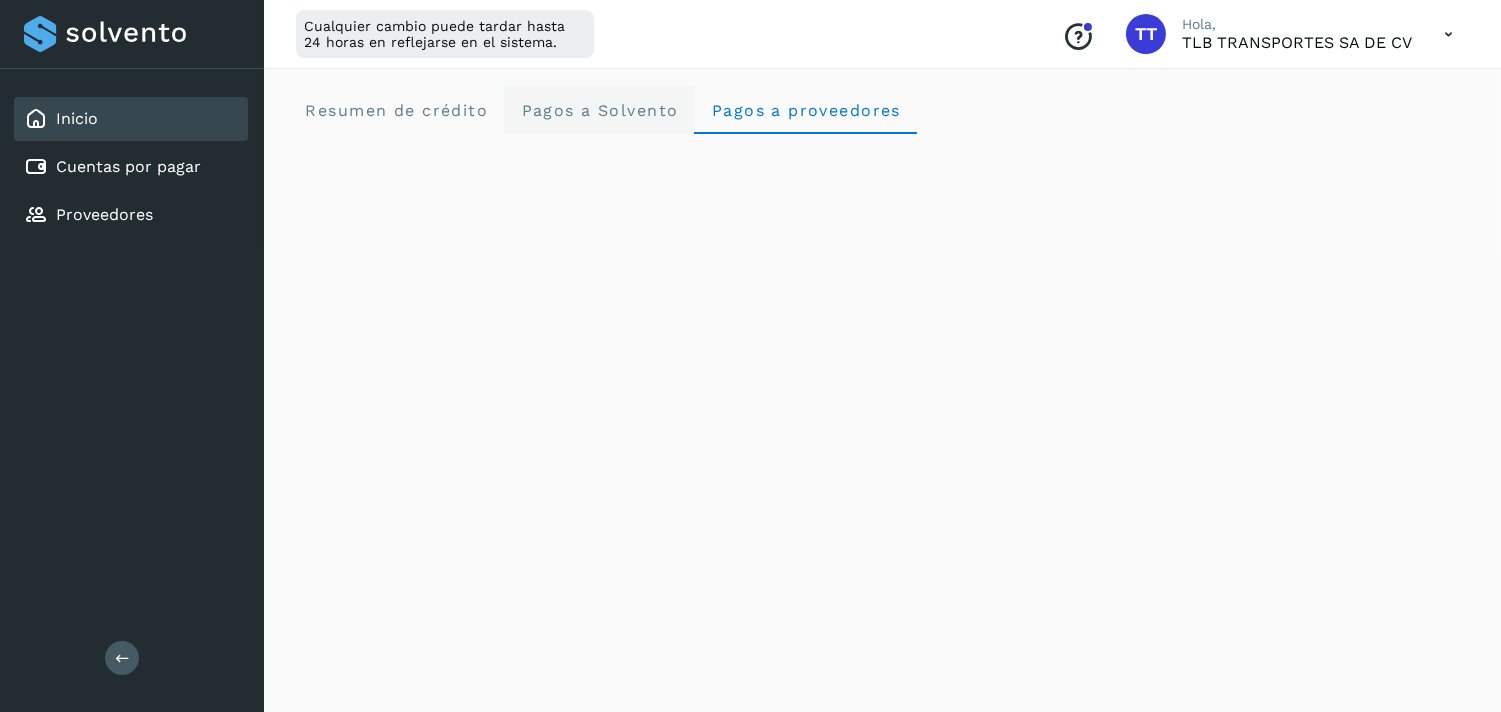 click on "Pagos a Solvento" 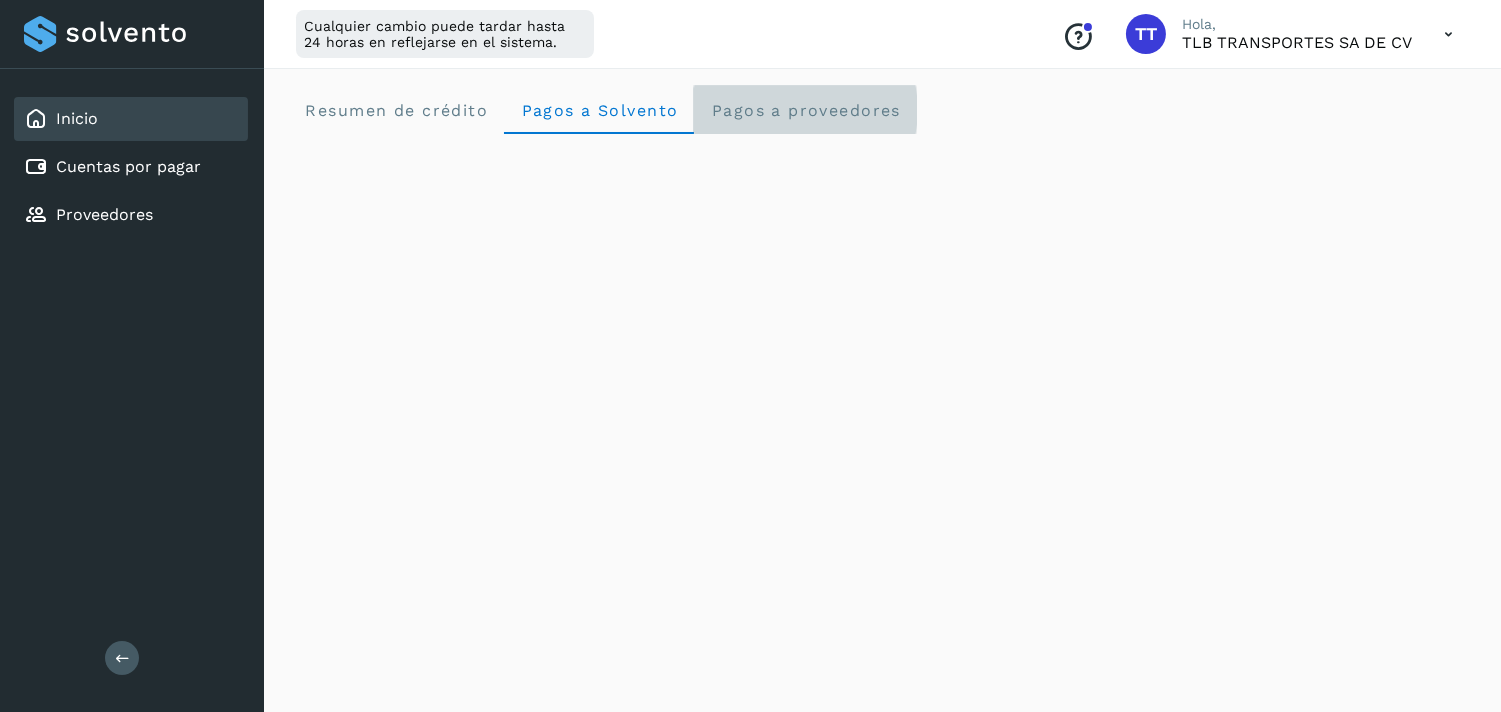 click on "Pagos a proveedores" 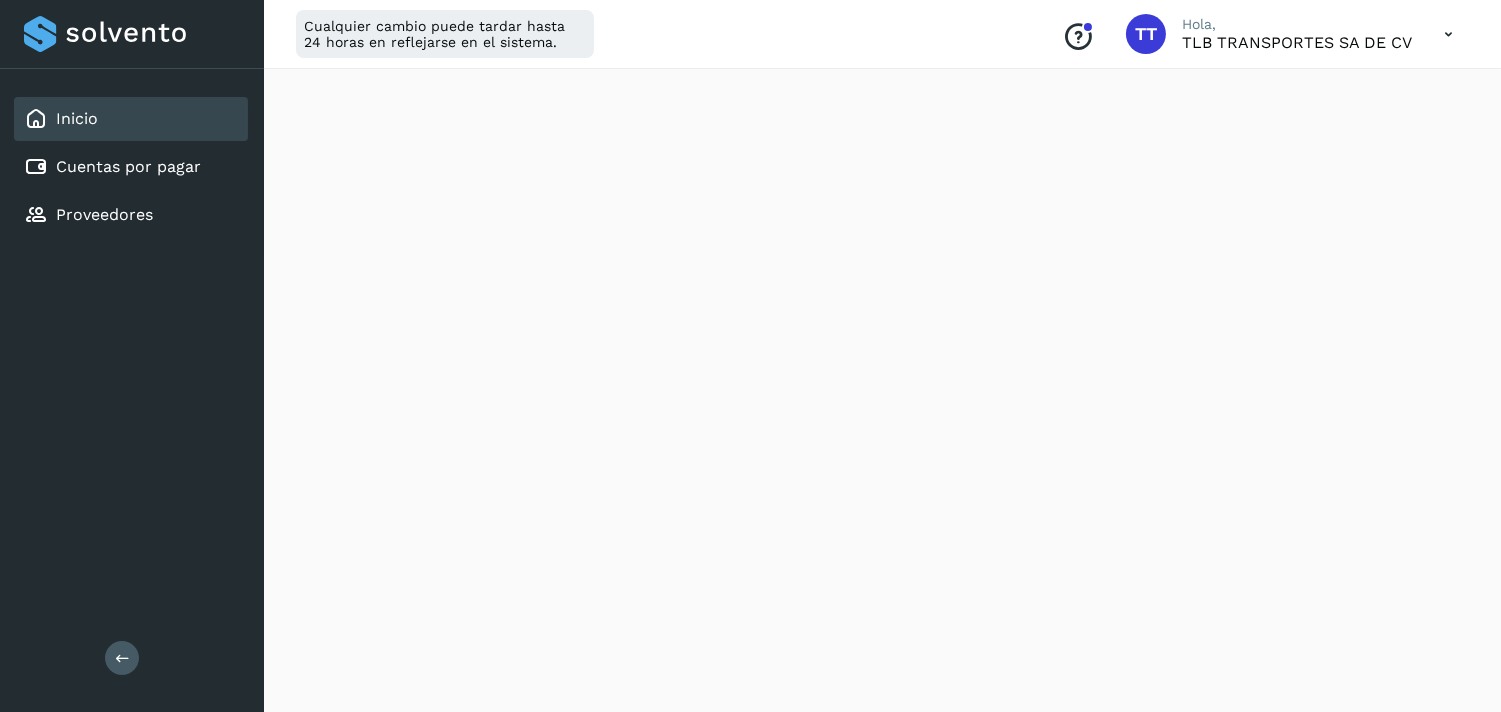 scroll, scrollTop: 0, scrollLeft: 0, axis: both 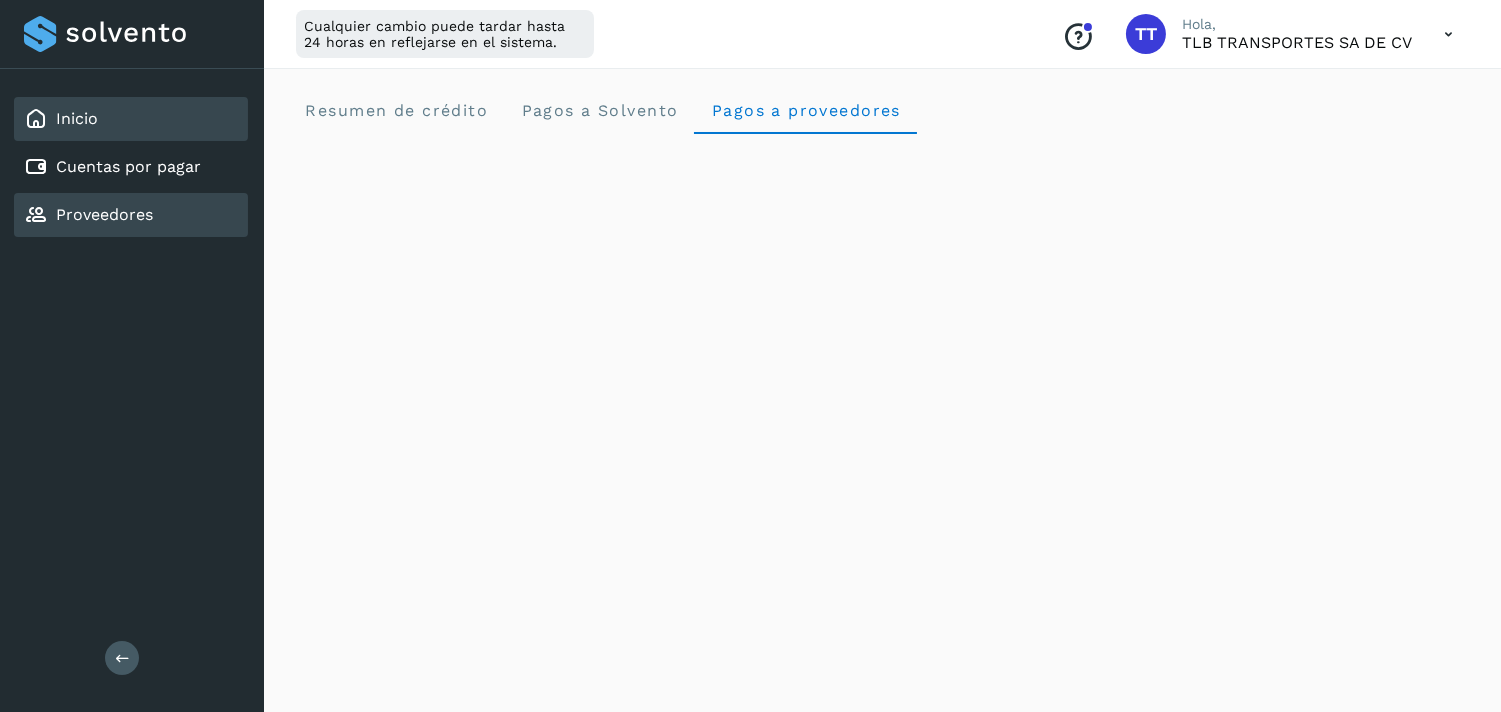 click on "Proveedores" 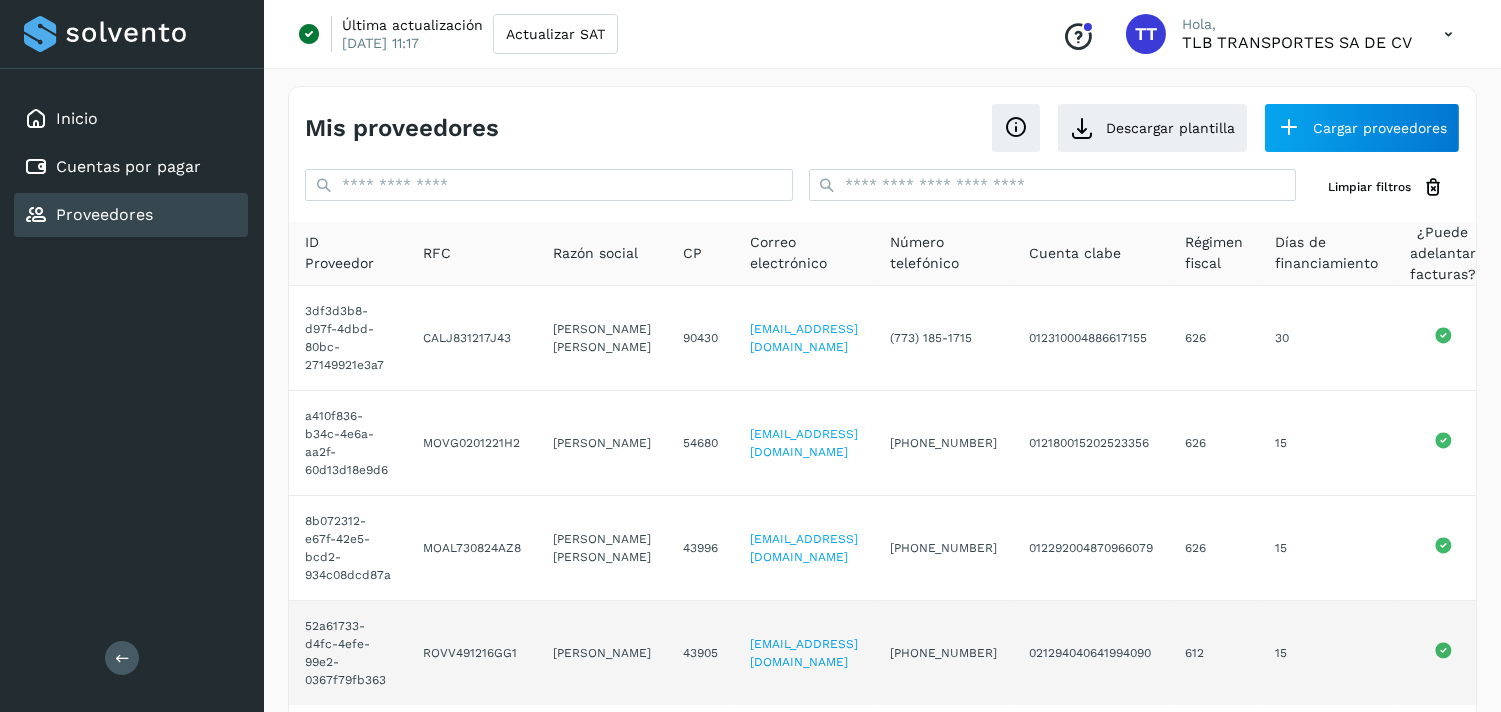scroll, scrollTop: 105, scrollLeft: 0, axis: vertical 